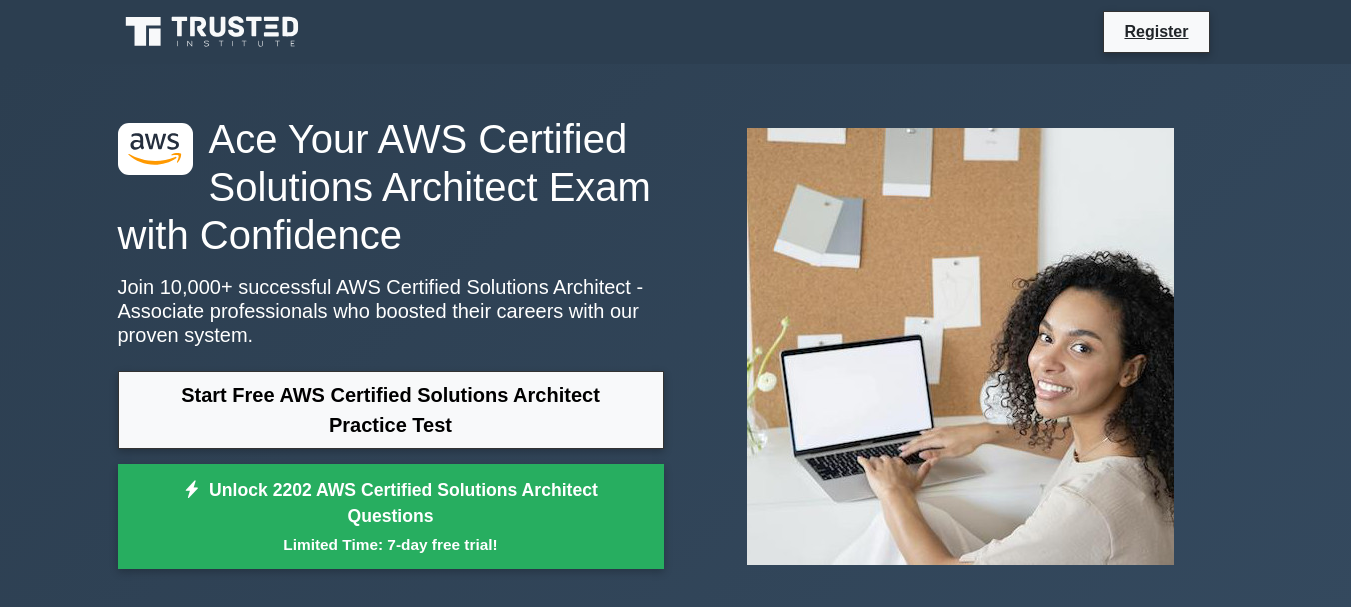 scroll, scrollTop: 0, scrollLeft: 0, axis: both 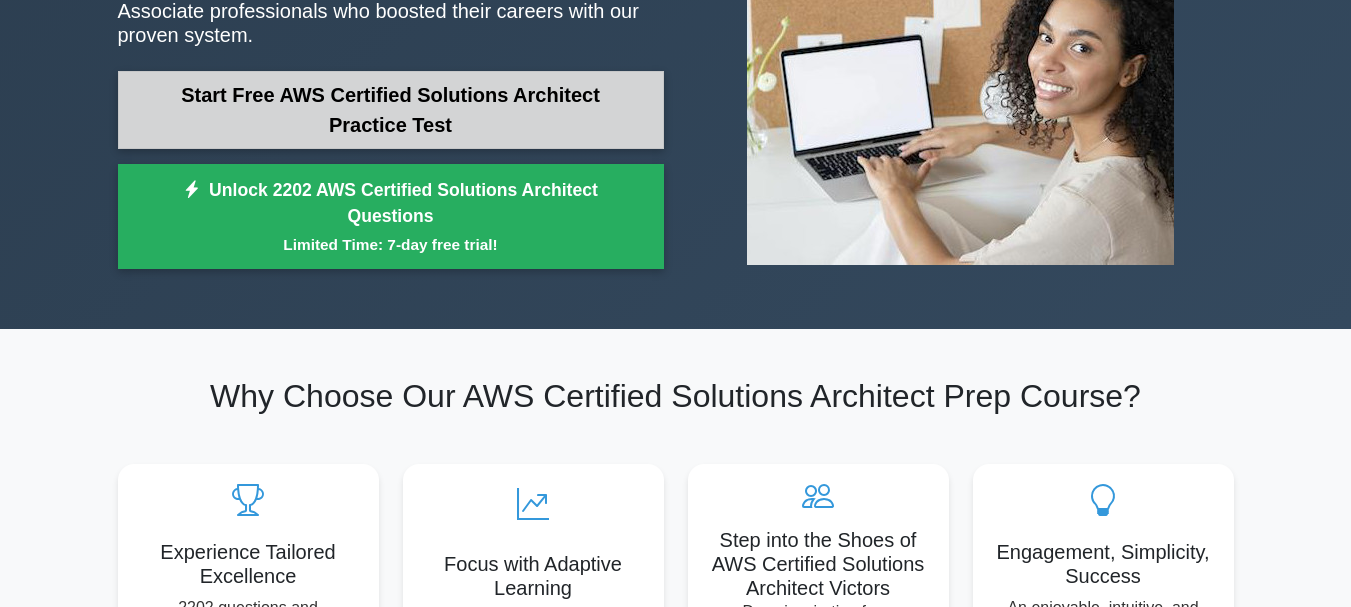 click on "Start Free AWS Certified Solutions Architect Practice Test" at bounding box center (391, 110) 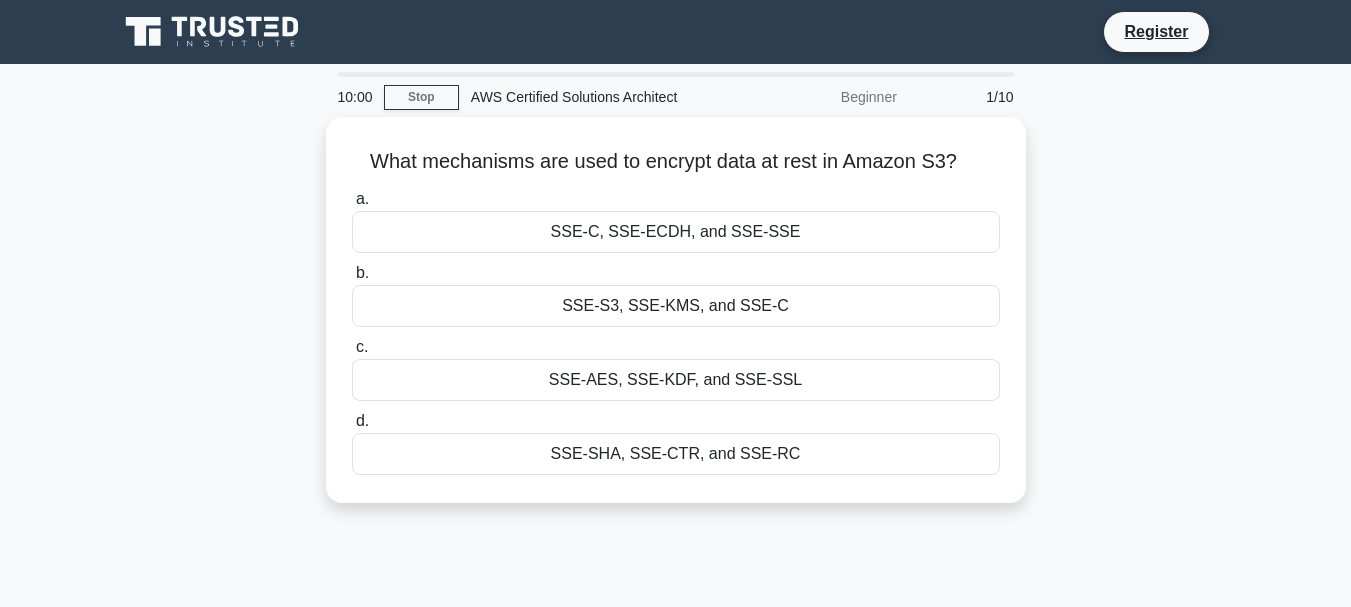 scroll, scrollTop: 0, scrollLeft: 0, axis: both 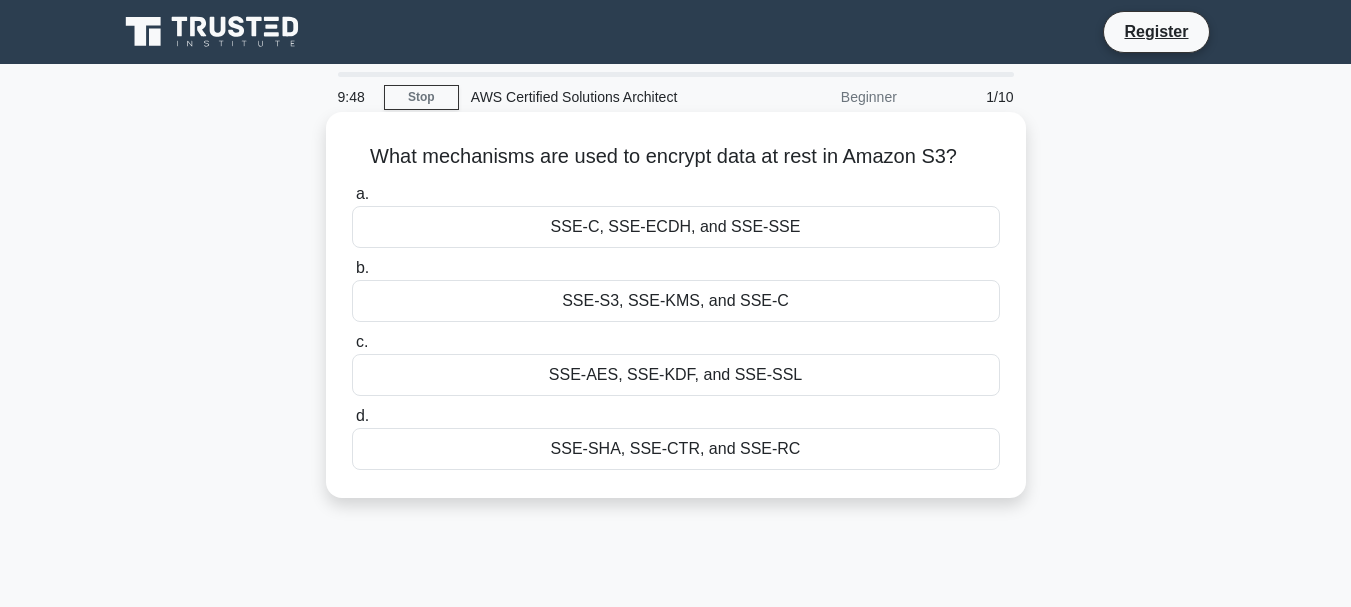 click on "SSE-S3, SSE-KMS, and SSE-C" at bounding box center (676, 301) 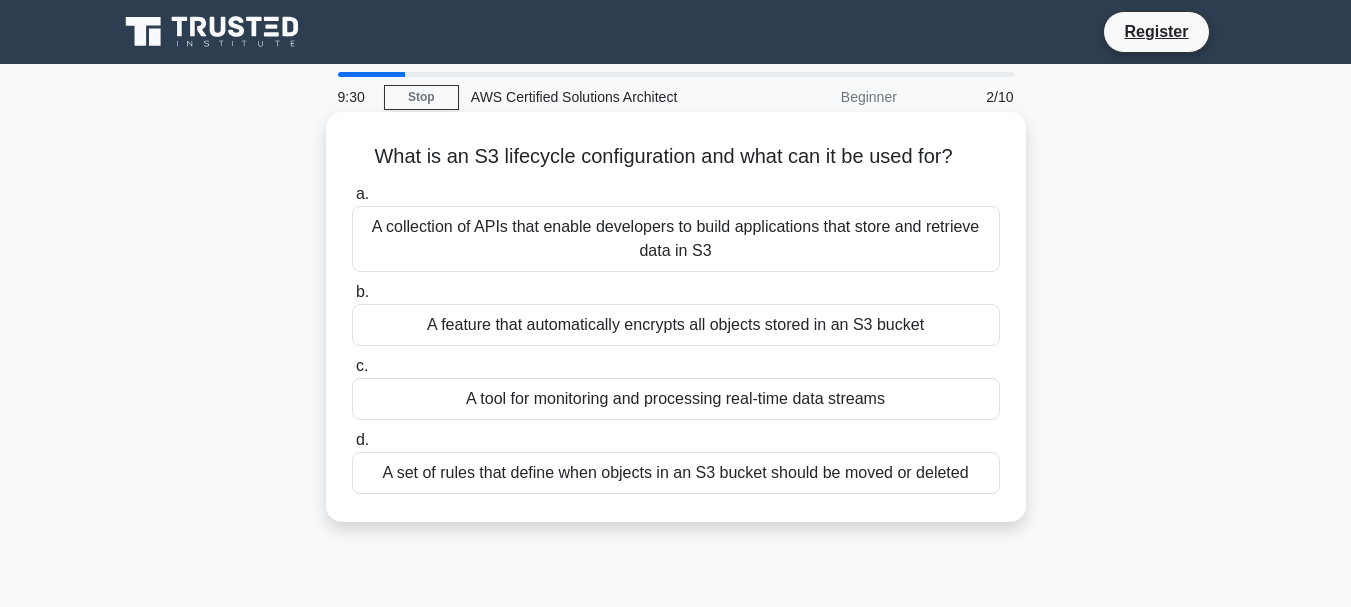 click on "A tool for monitoring and processing real-time data streams" at bounding box center [676, 399] 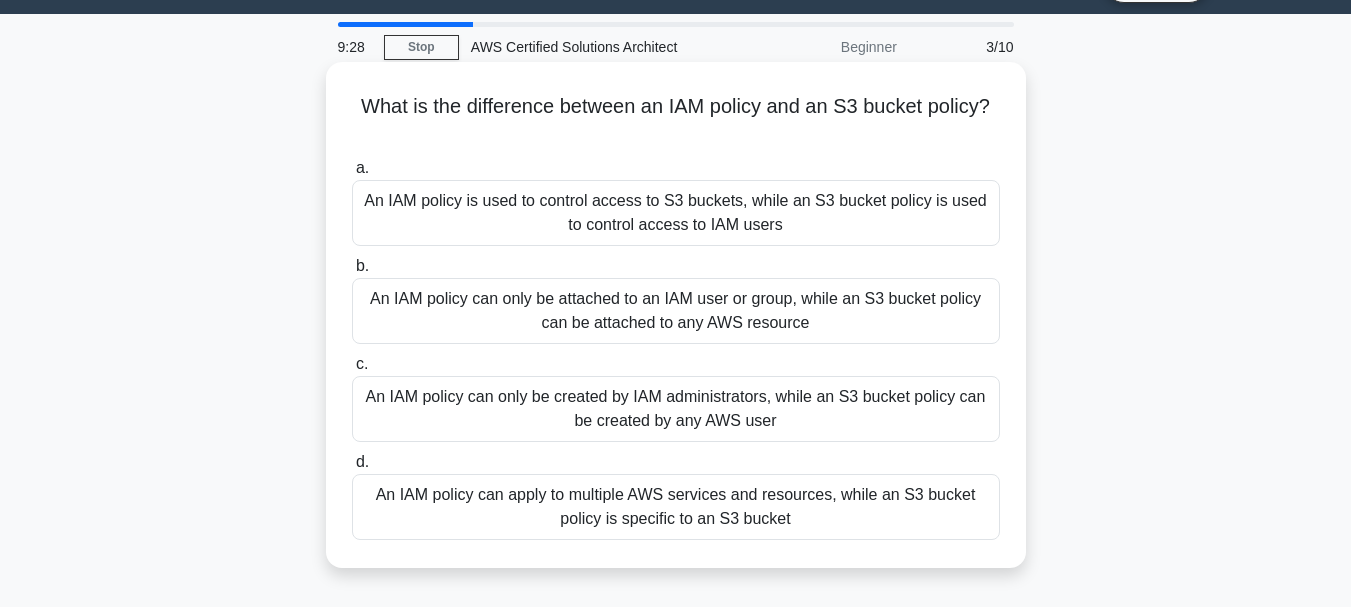 scroll, scrollTop: 100, scrollLeft: 0, axis: vertical 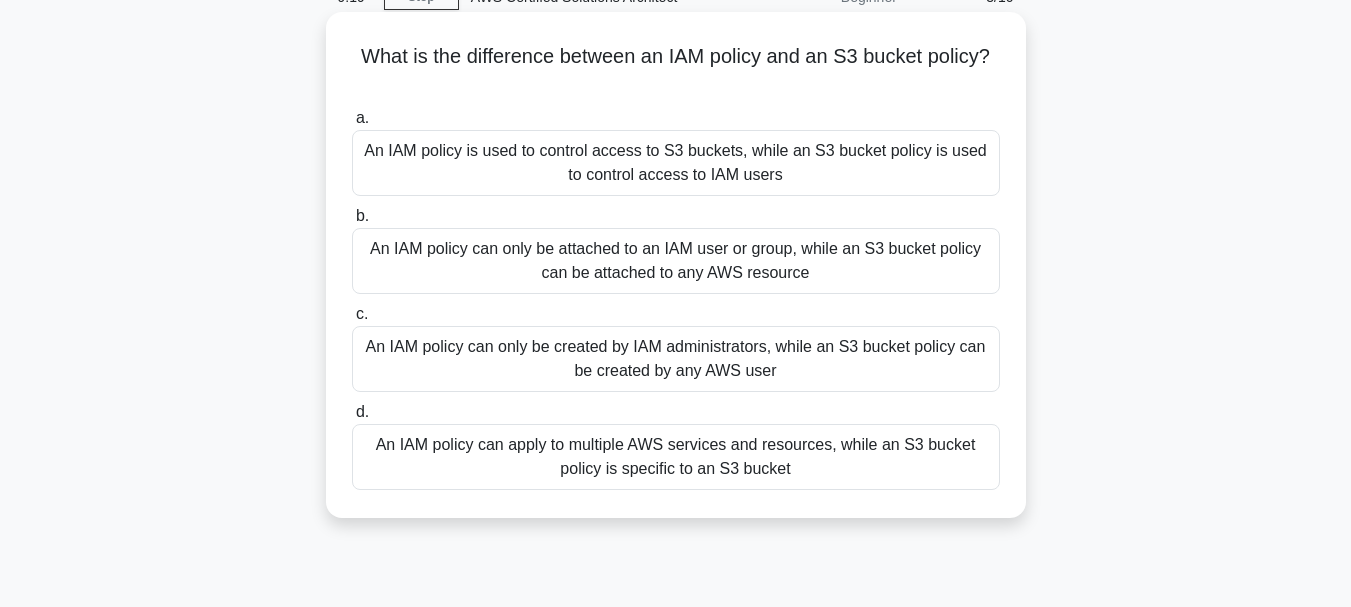 click on "An IAM policy can only be attached to an IAM user or group, while an S3 bucket policy can be attached to any AWS resource" at bounding box center [676, 261] 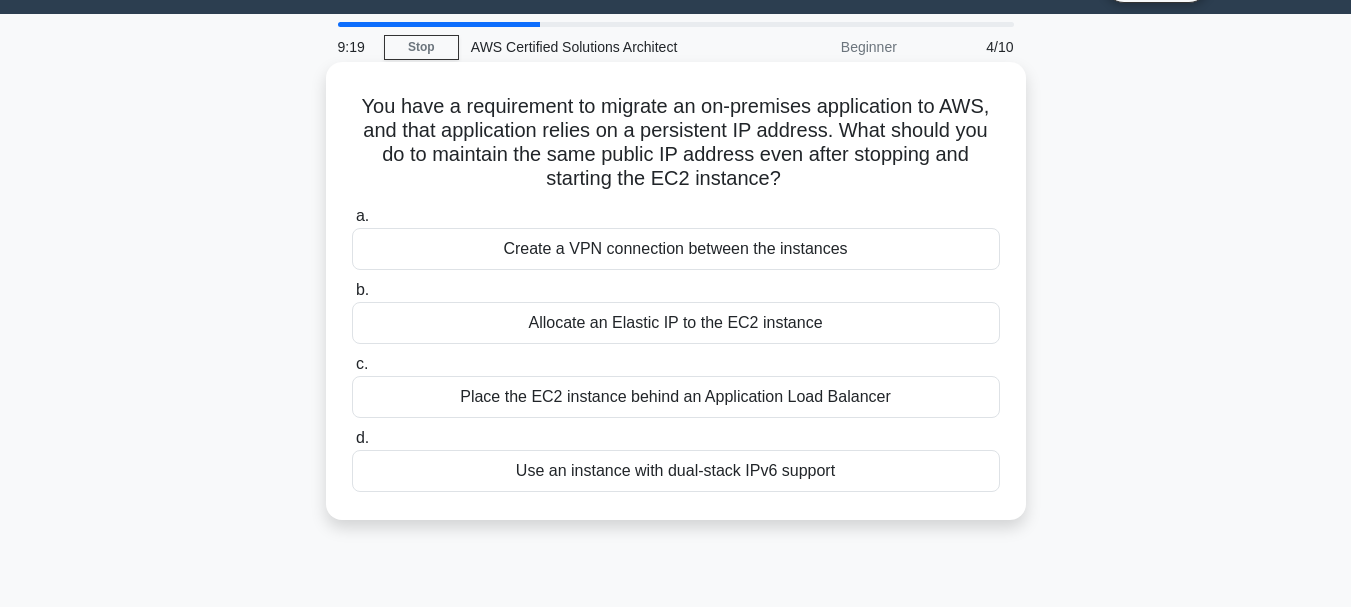 scroll, scrollTop: 0, scrollLeft: 0, axis: both 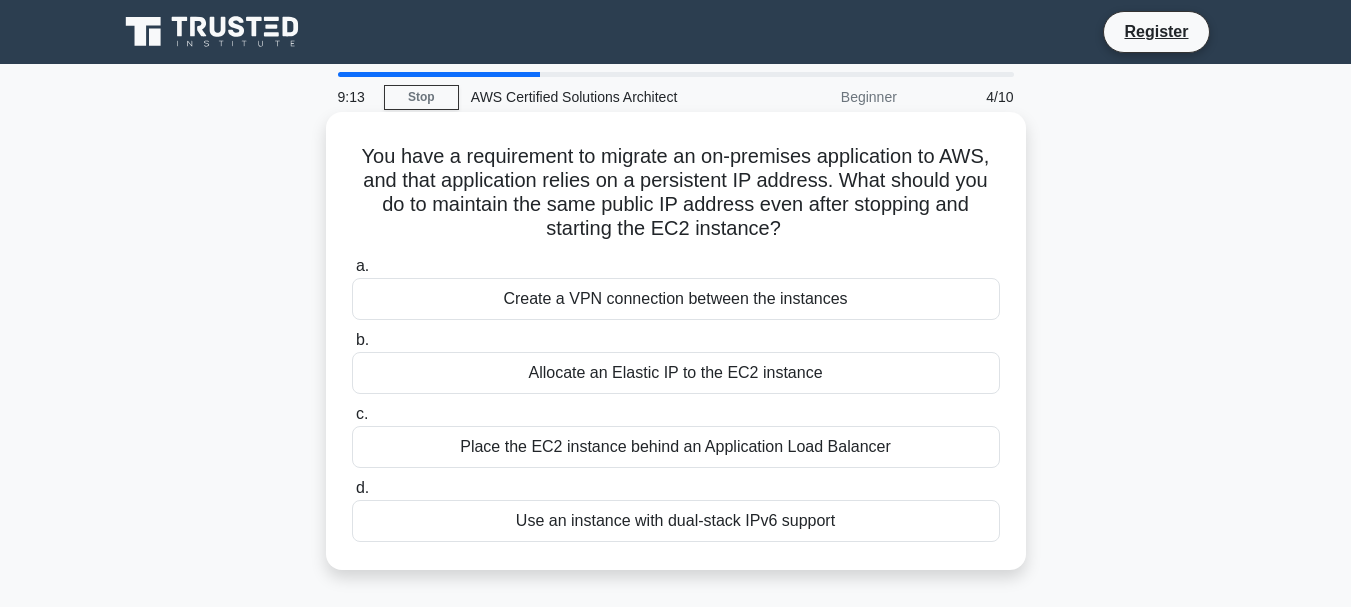 click on "Create a VPN connection between the instances" at bounding box center [676, 299] 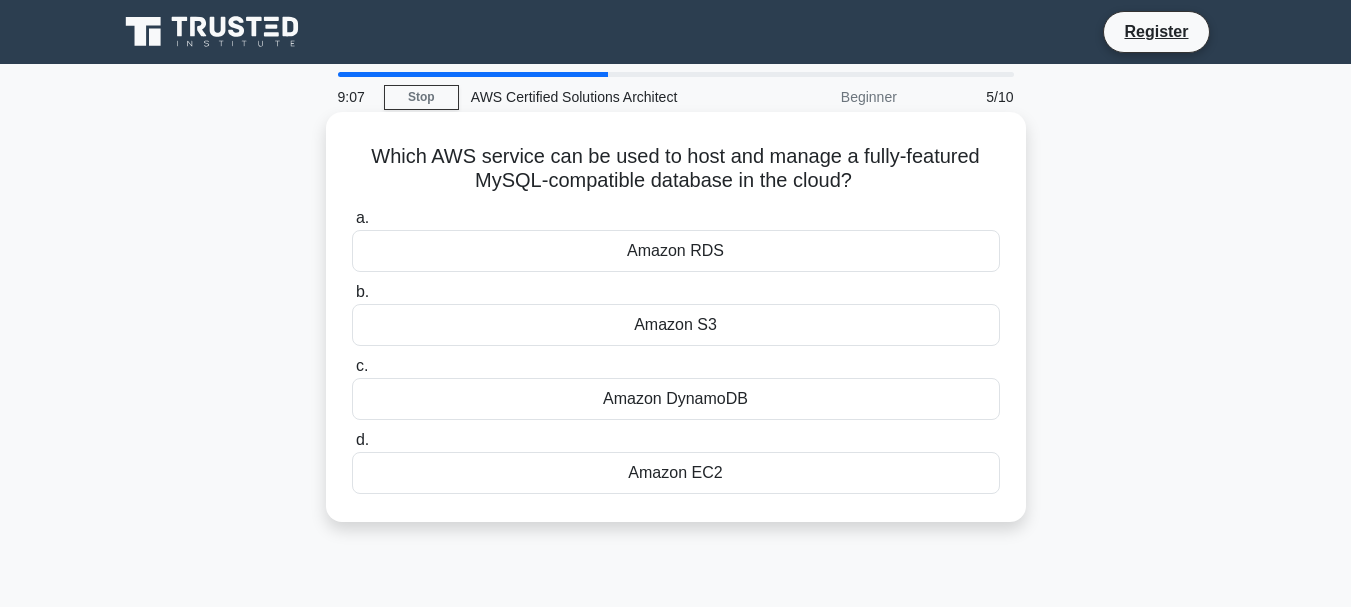 click on "Amazon EC2" at bounding box center (676, 473) 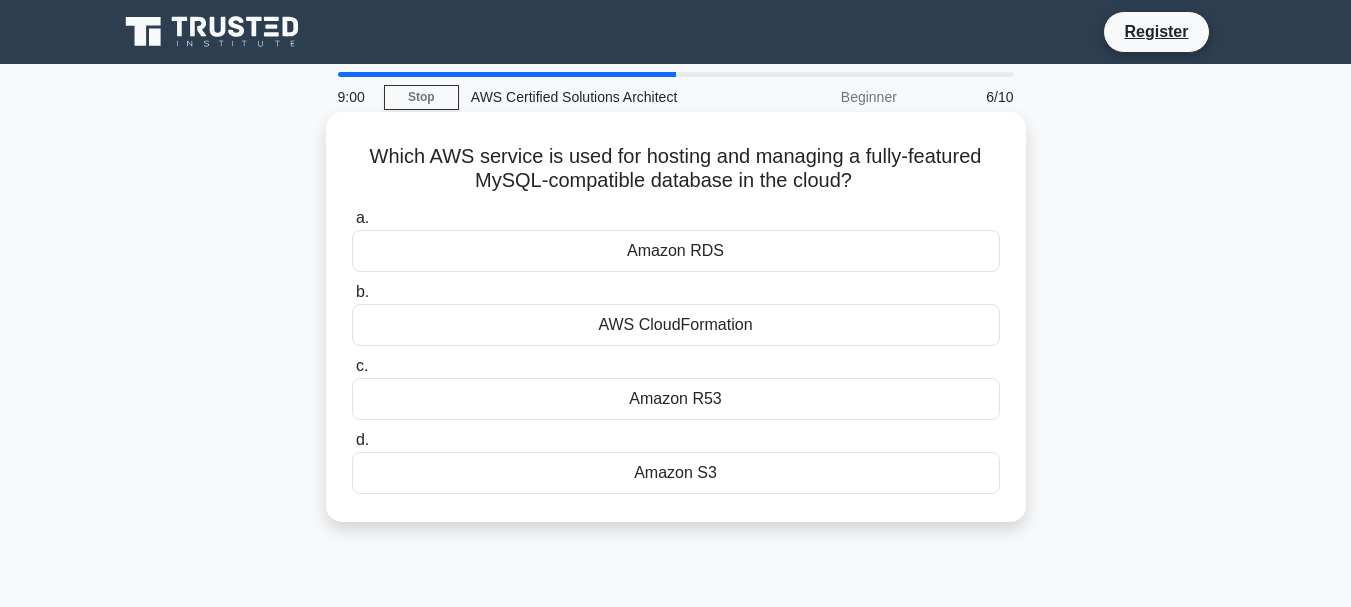 click on "Amazon RDS" at bounding box center (676, 251) 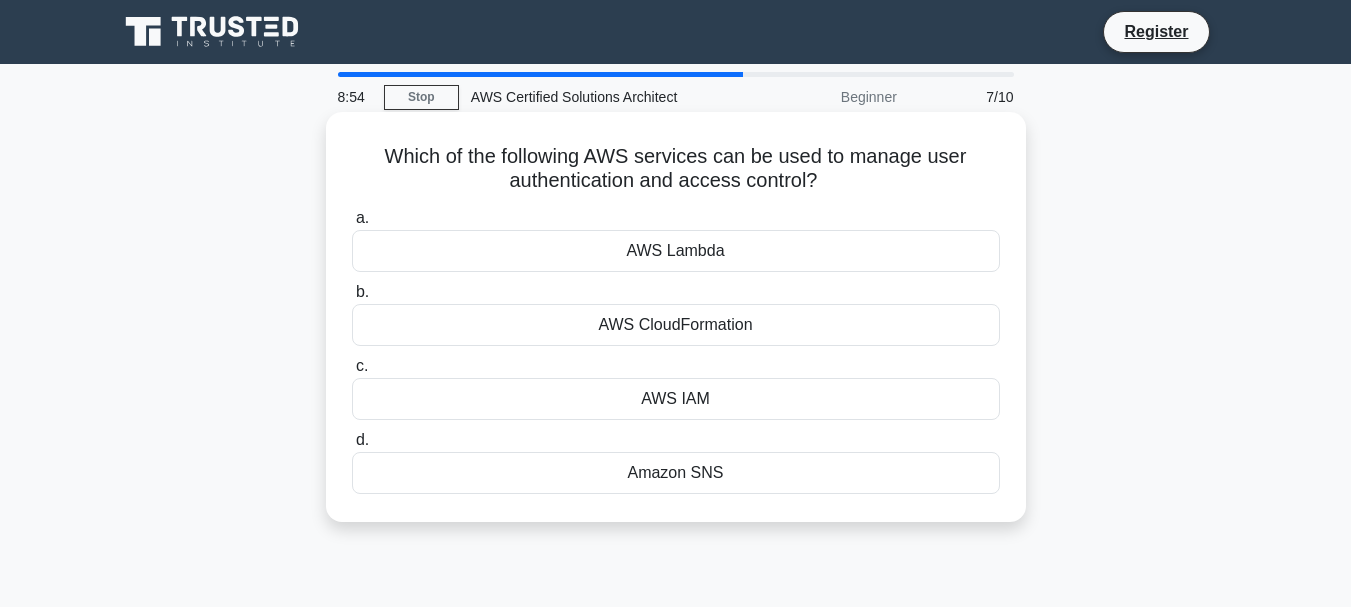 click on "AWS IAM" at bounding box center (676, 399) 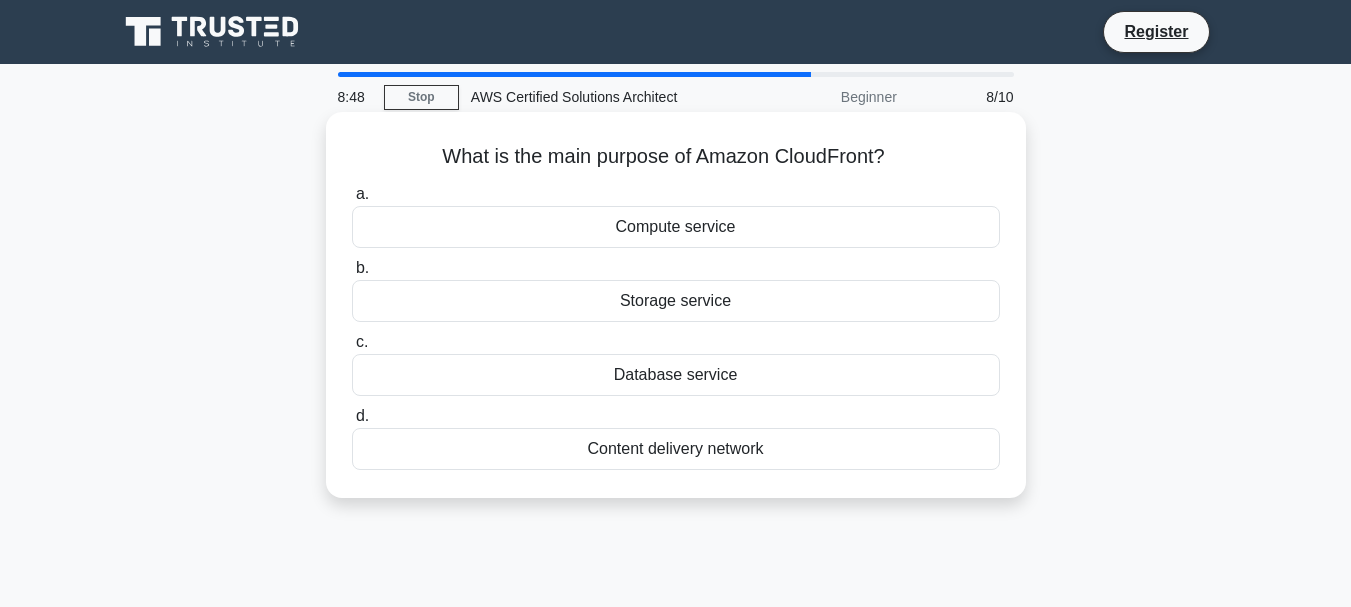 click on "Storage service" at bounding box center [676, 301] 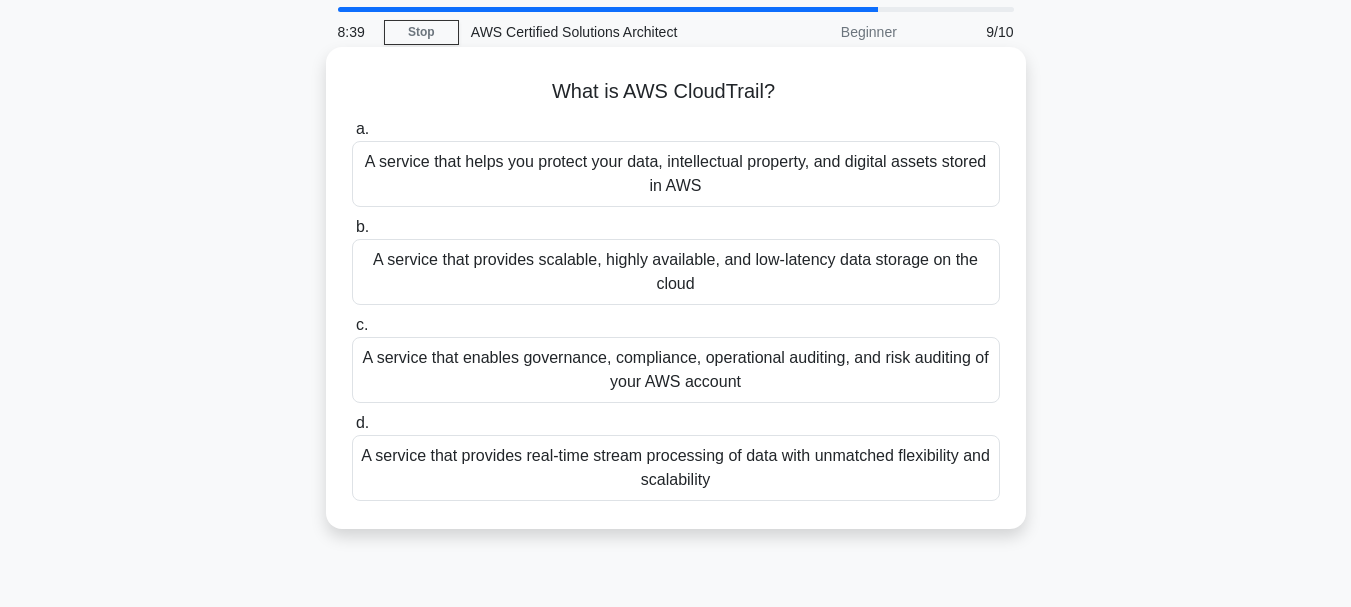 scroll, scrollTop: 100, scrollLeft: 0, axis: vertical 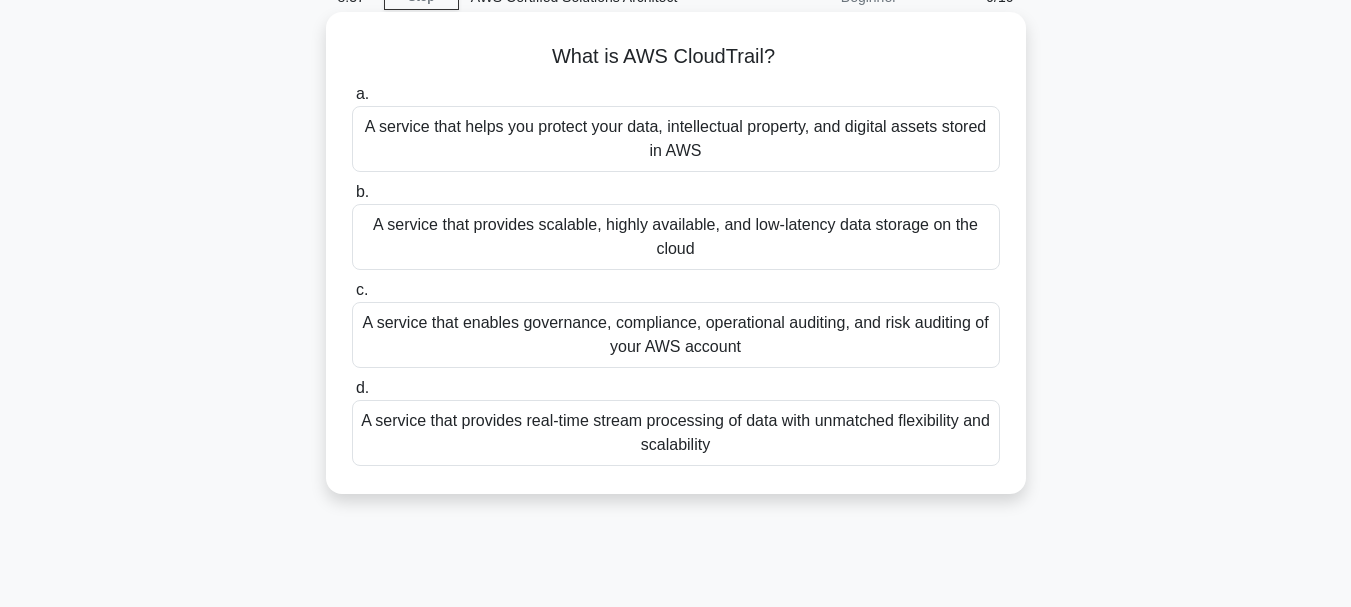 click on "A service that provides real-time stream processing of data with unmatched flexibility and scalability" at bounding box center (676, 433) 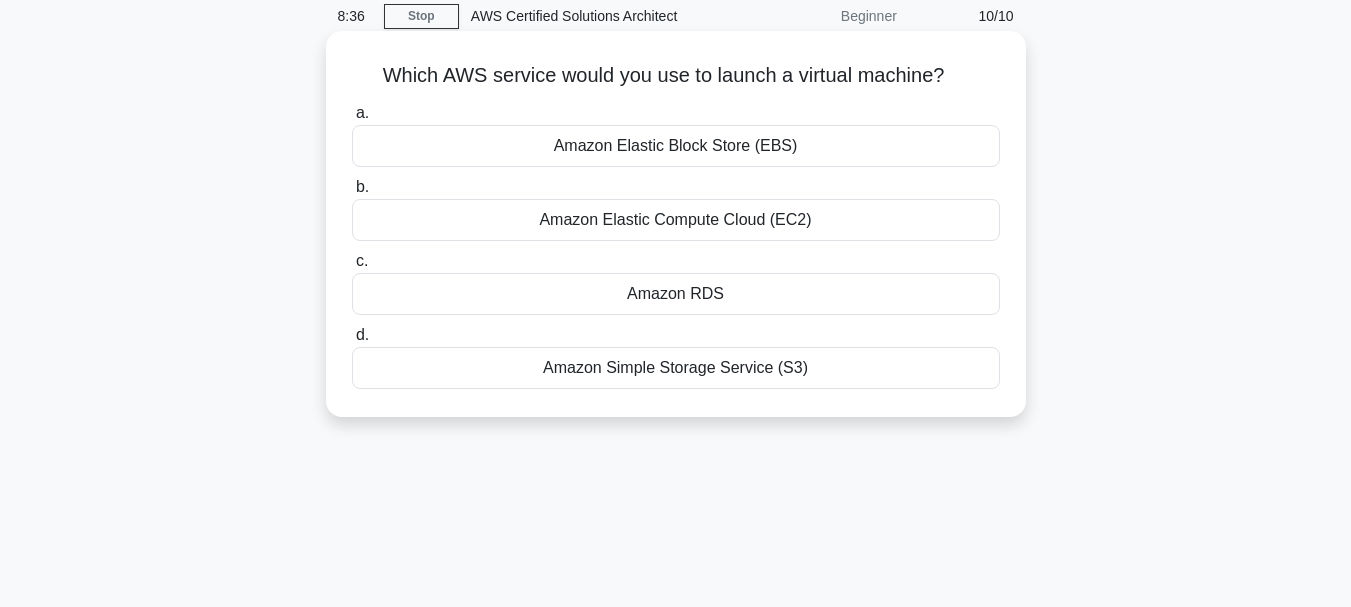 scroll, scrollTop: 0, scrollLeft: 0, axis: both 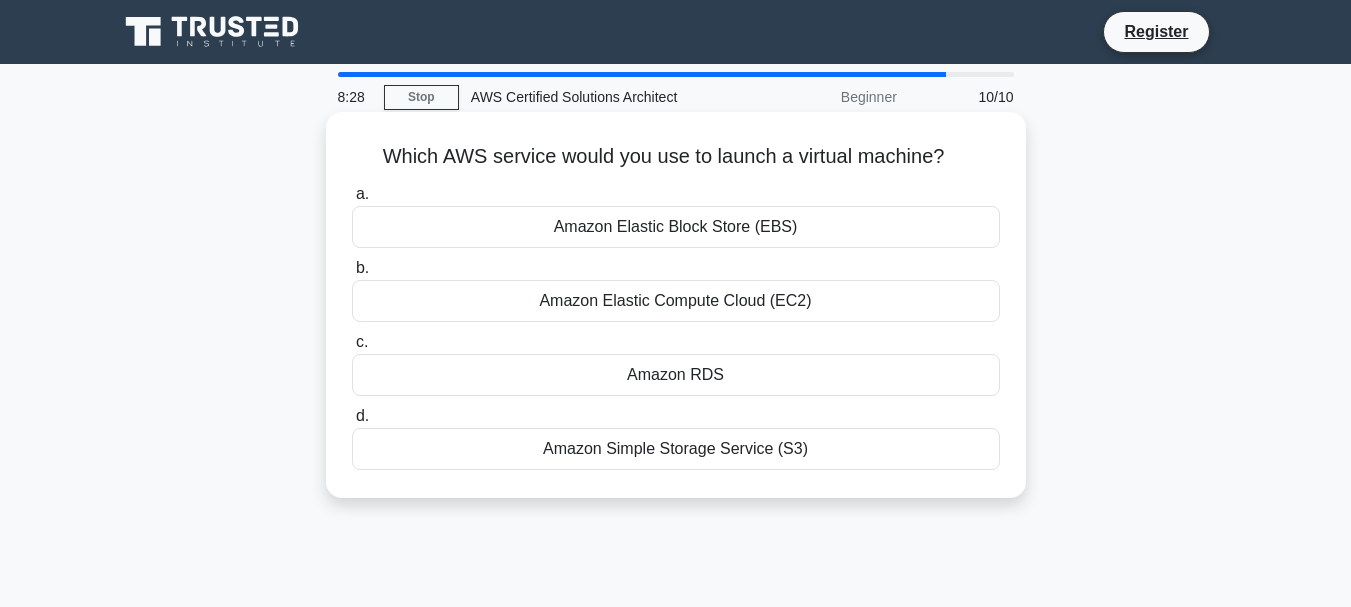 click on "Amazon Simple Storage Service (S3)" at bounding box center [676, 449] 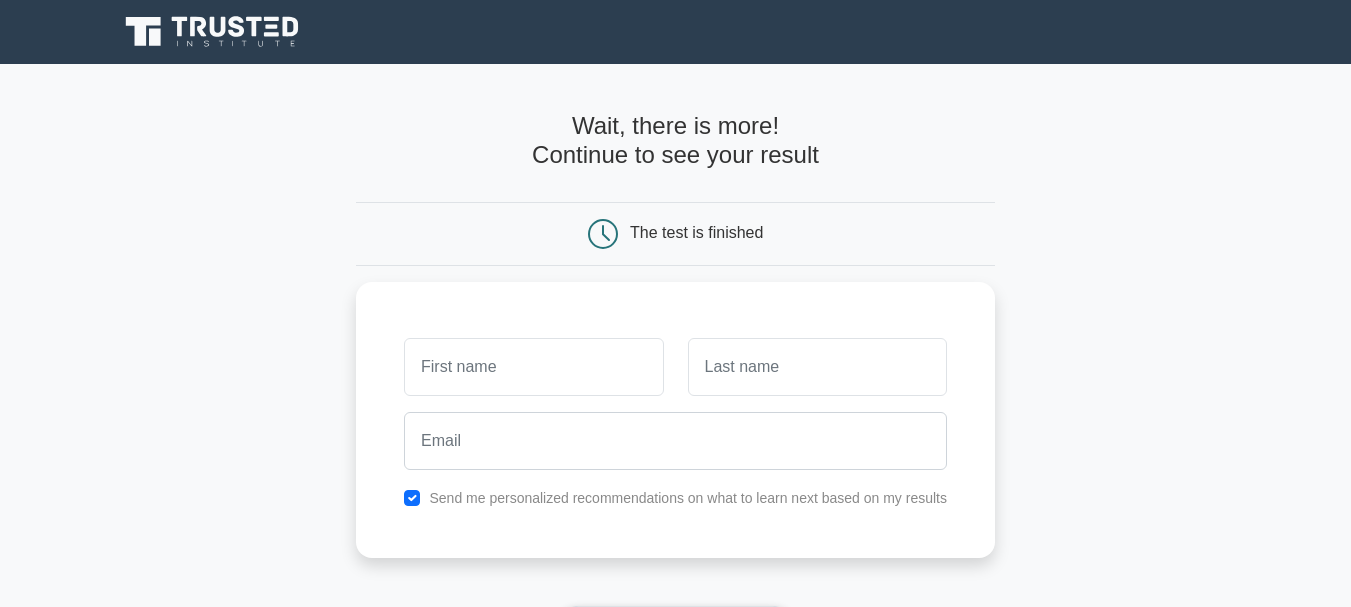 scroll, scrollTop: 200, scrollLeft: 0, axis: vertical 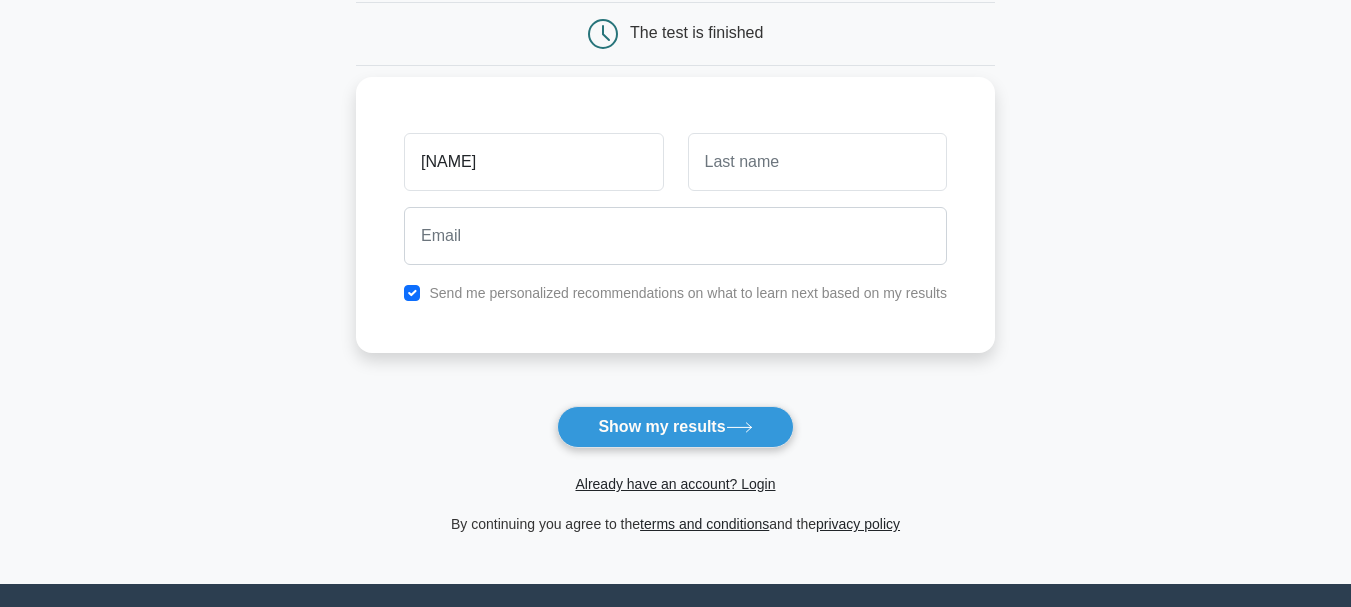 type on "akshay" 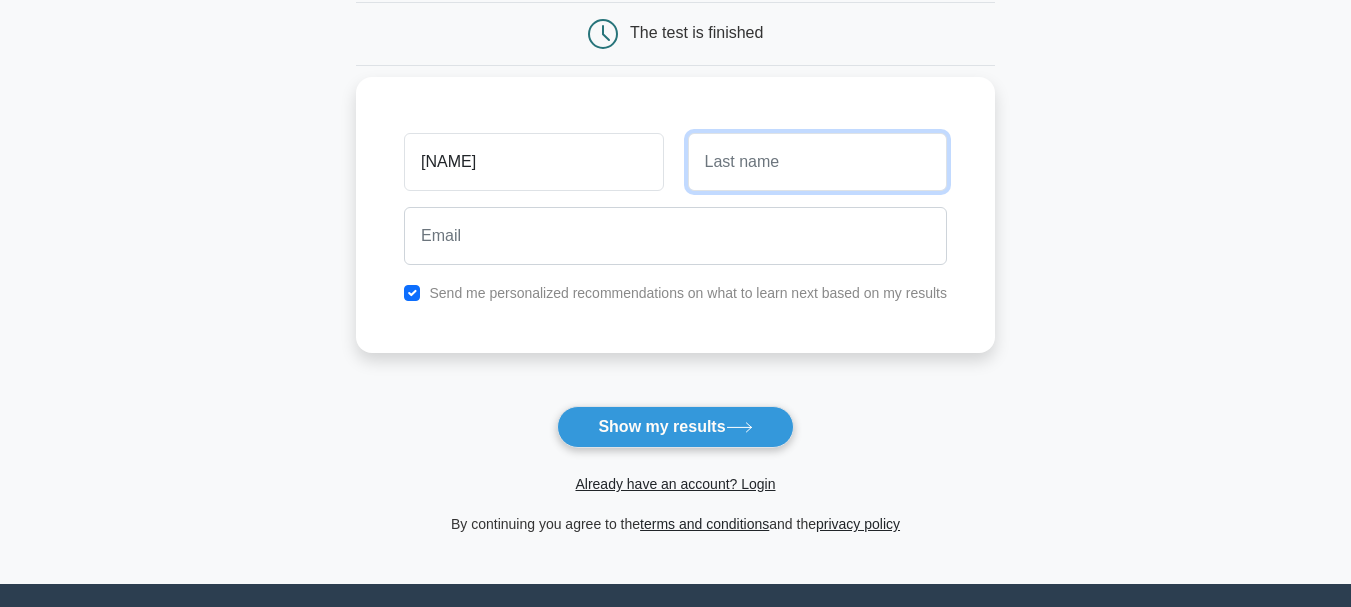 click at bounding box center [817, 162] 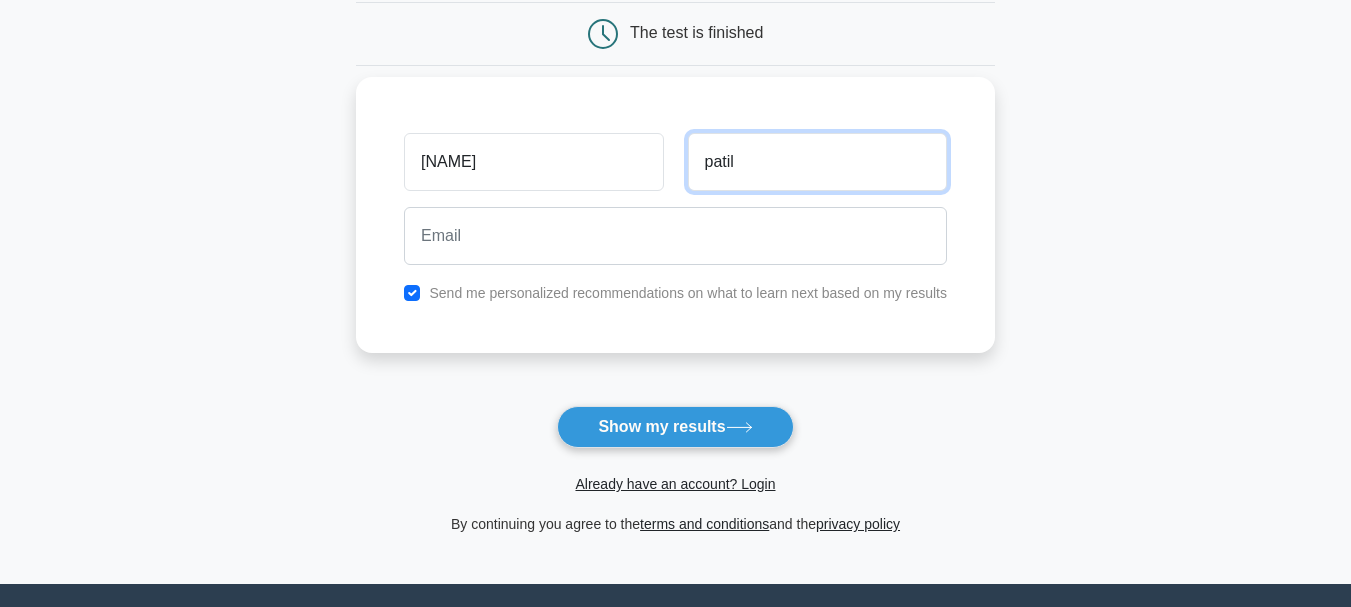 type on "patil" 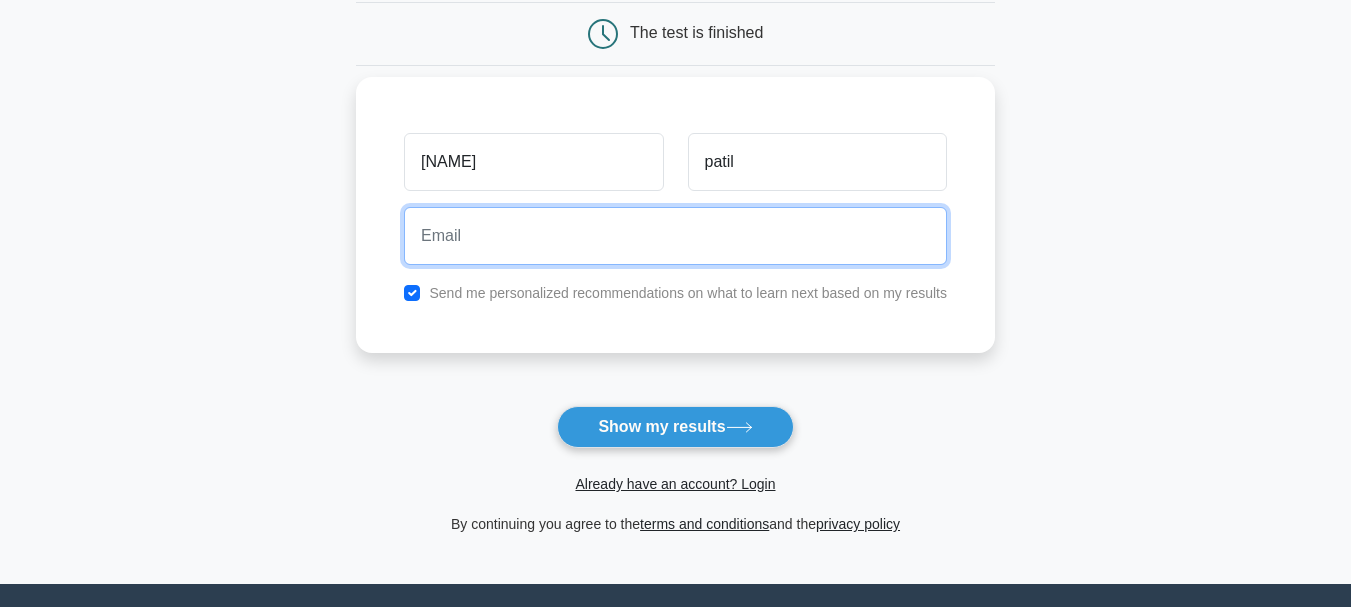 click at bounding box center [675, 236] 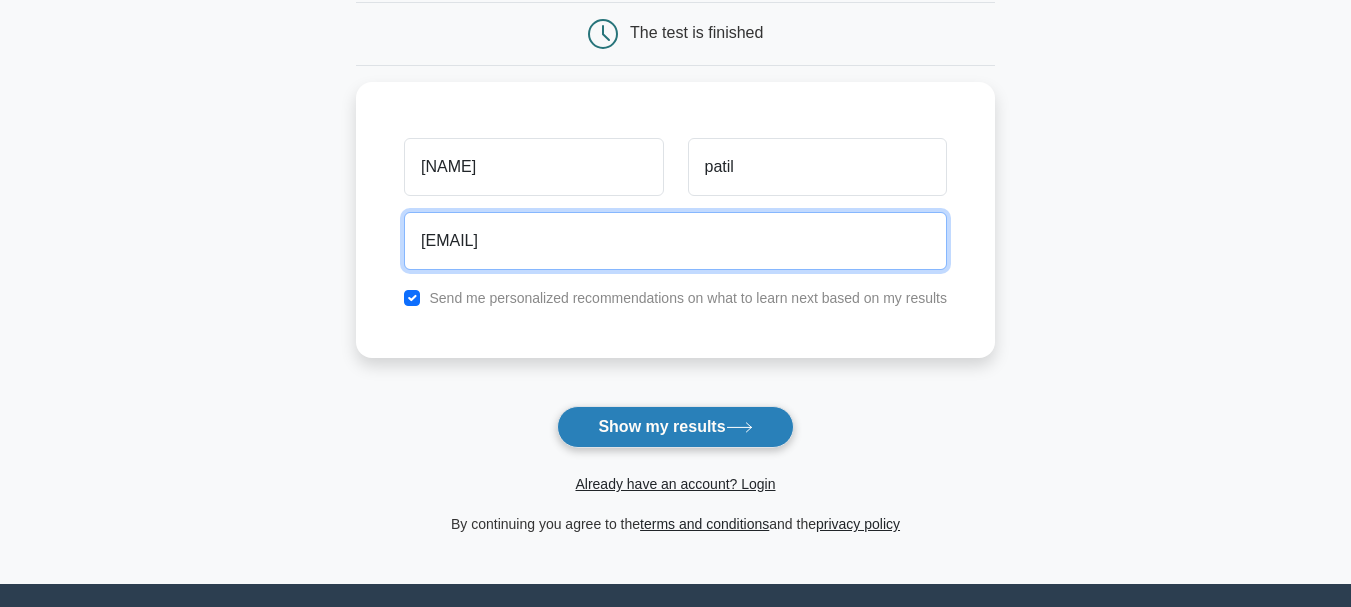 type on "akshay@gmail.com" 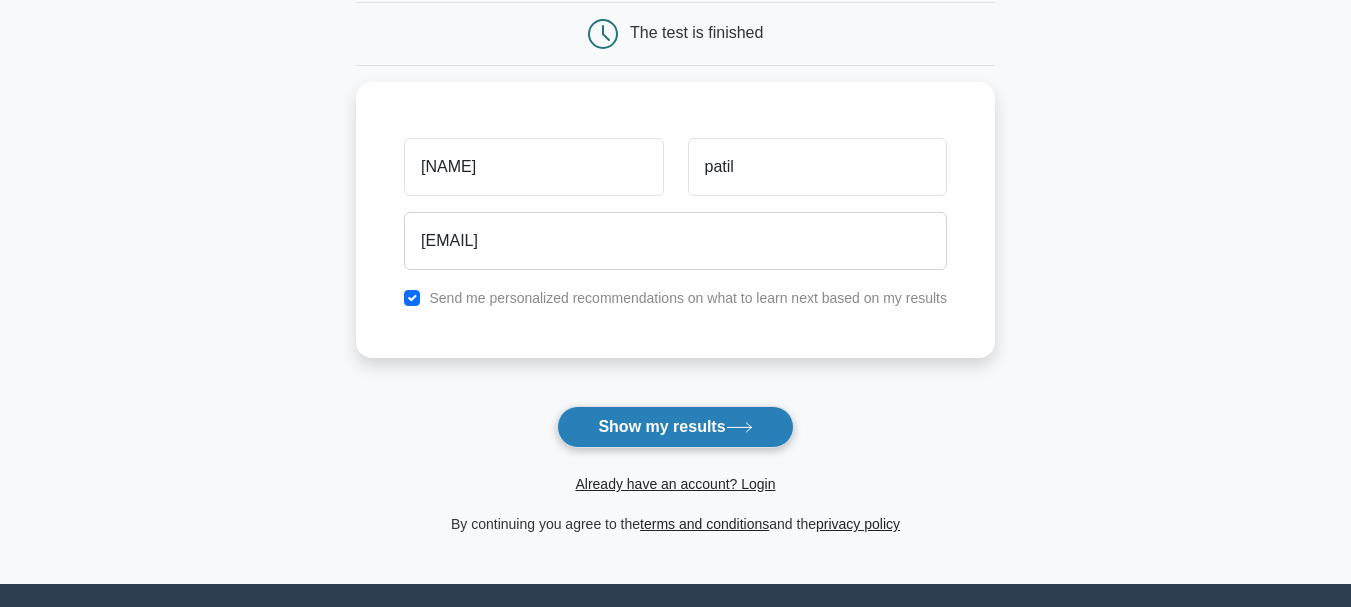 click on "Show my results" at bounding box center [675, 427] 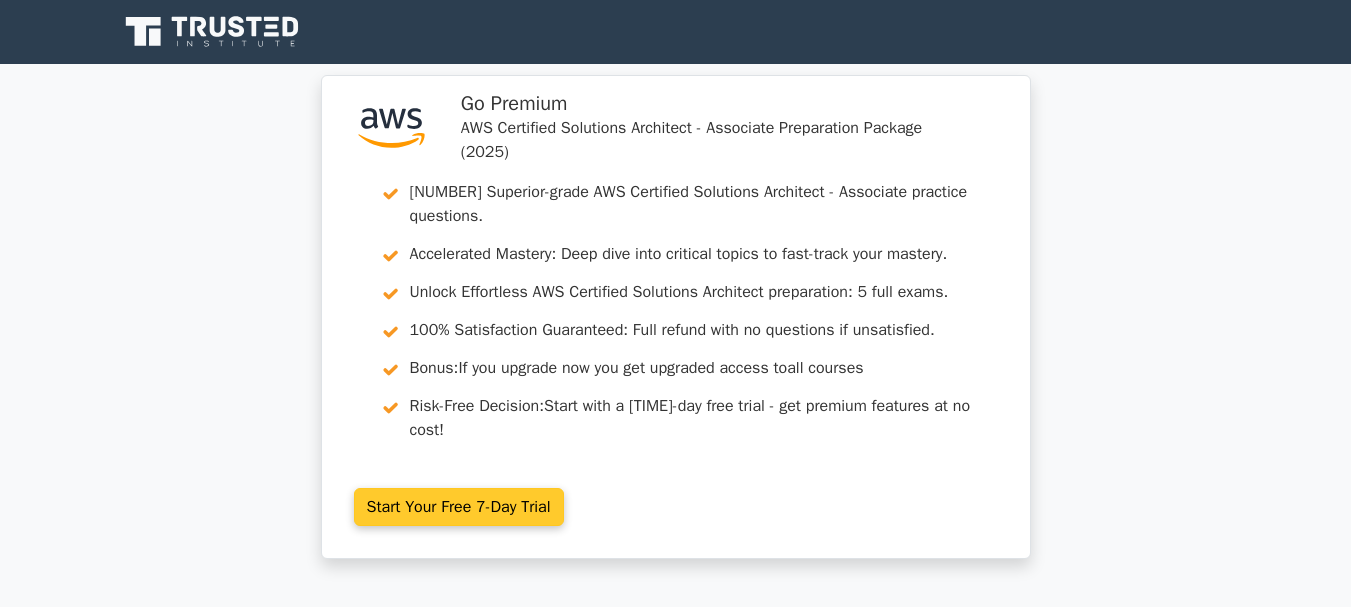 scroll, scrollTop: 0, scrollLeft: 0, axis: both 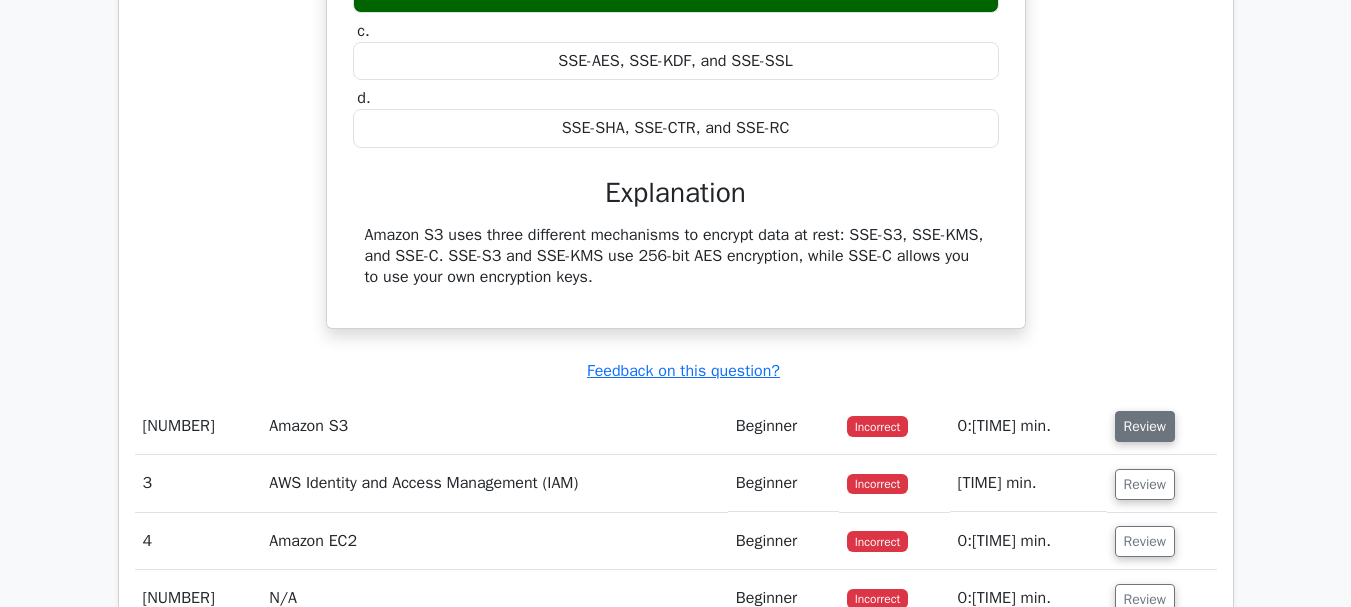 click on "Review" at bounding box center (1145, 426) 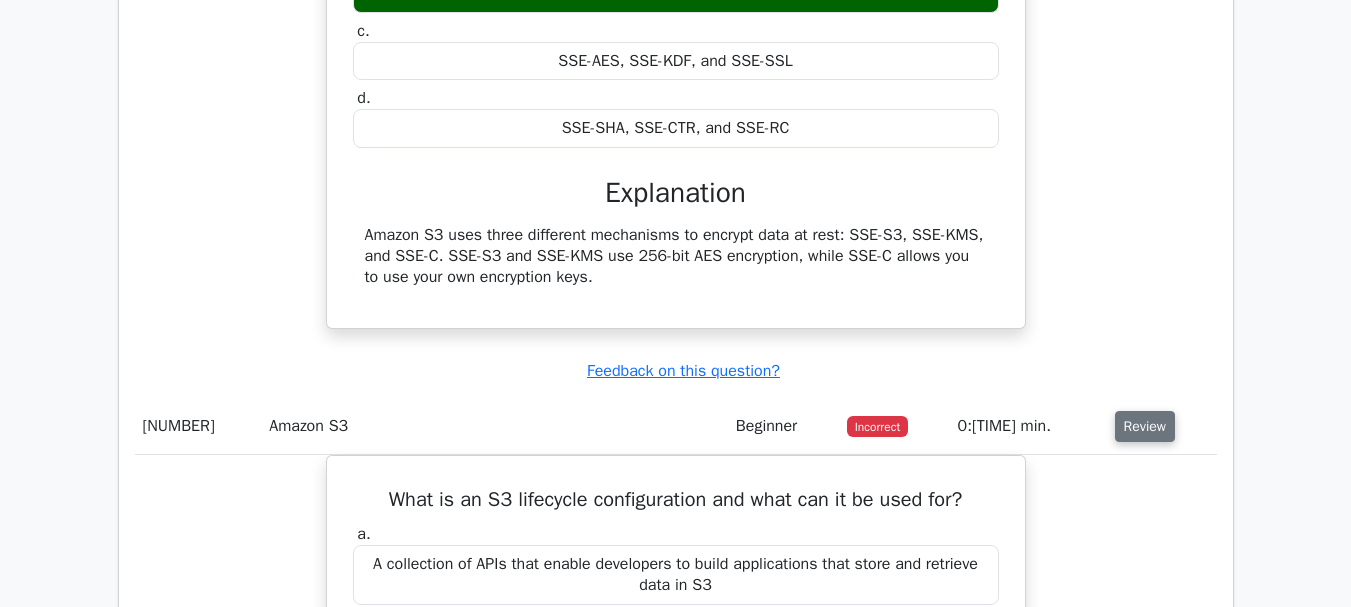 click on "Review" at bounding box center (1145, 426) 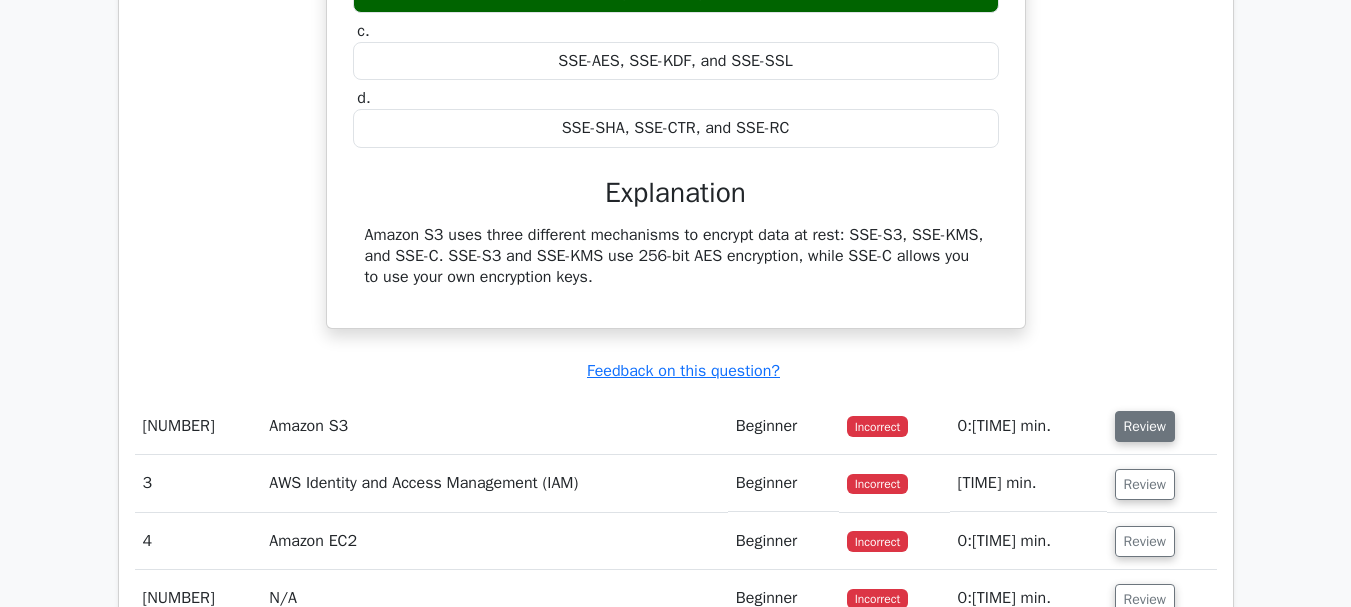 click on "Review" at bounding box center [1145, 426] 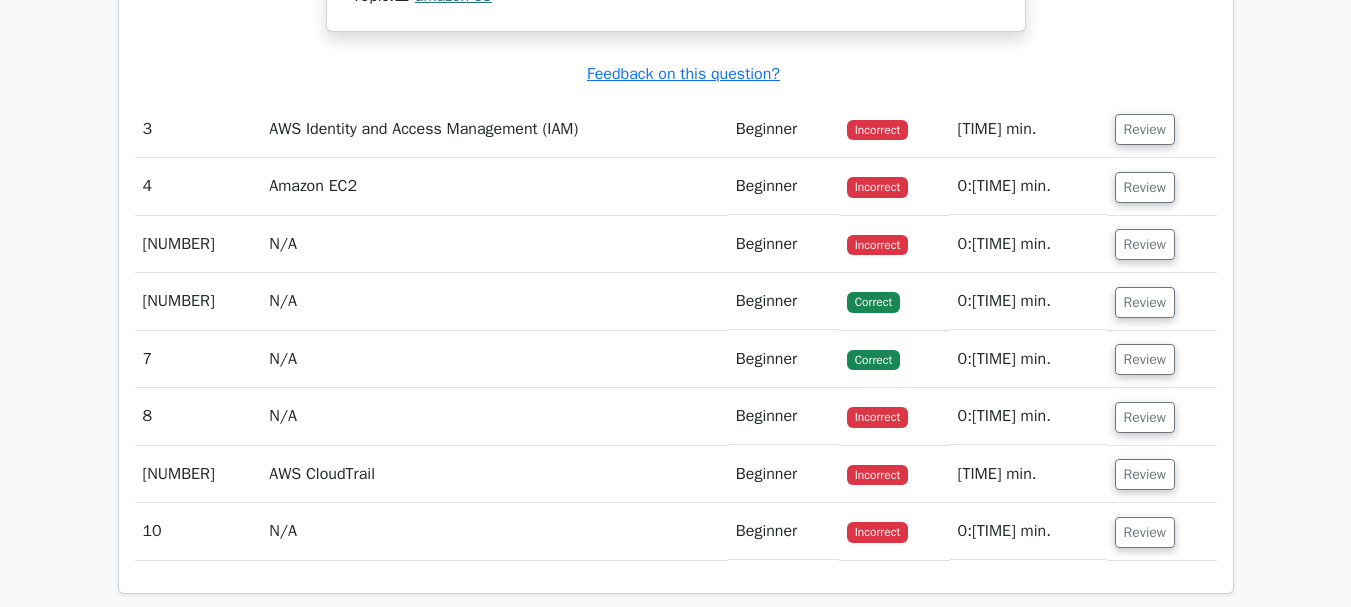 scroll, scrollTop: 2800, scrollLeft: 0, axis: vertical 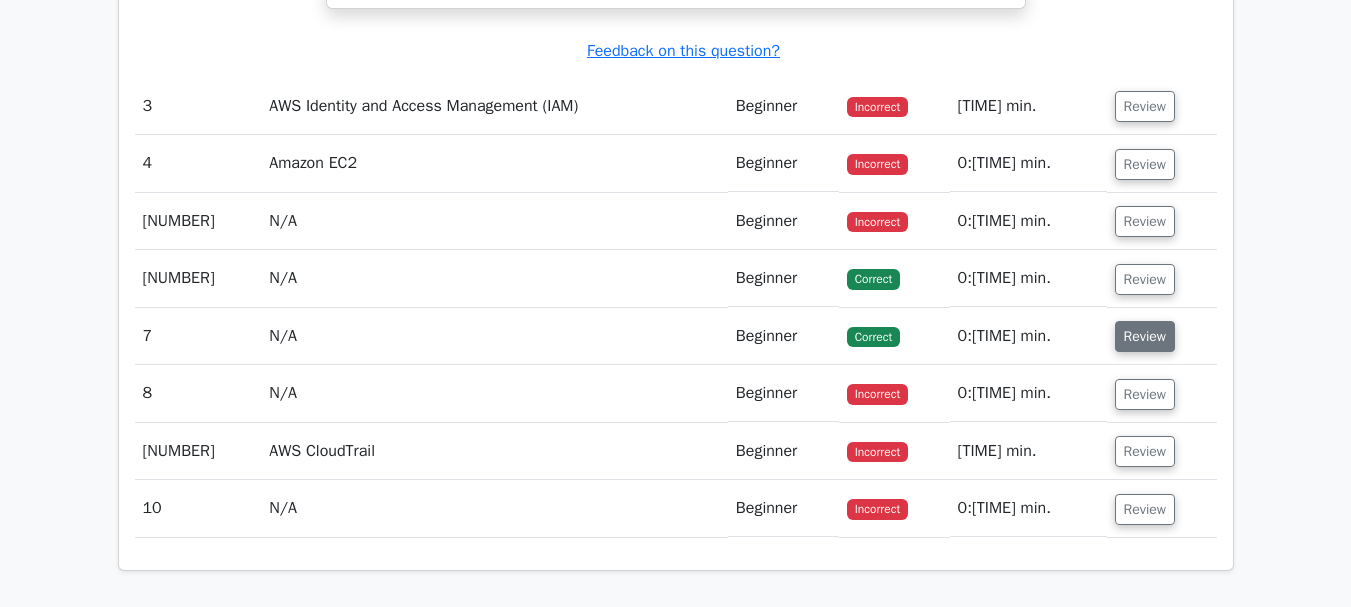click on "Review" at bounding box center [1145, 336] 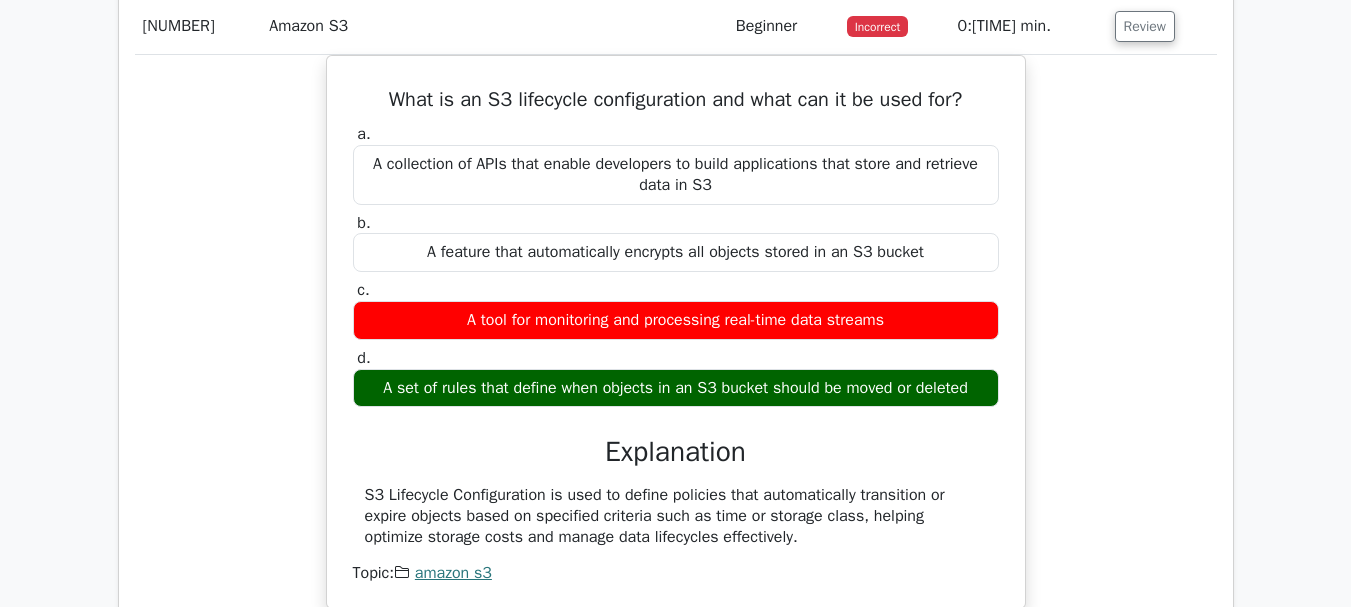 scroll, scrollTop: 1900, scrollLeft: 0, axis: vertical 